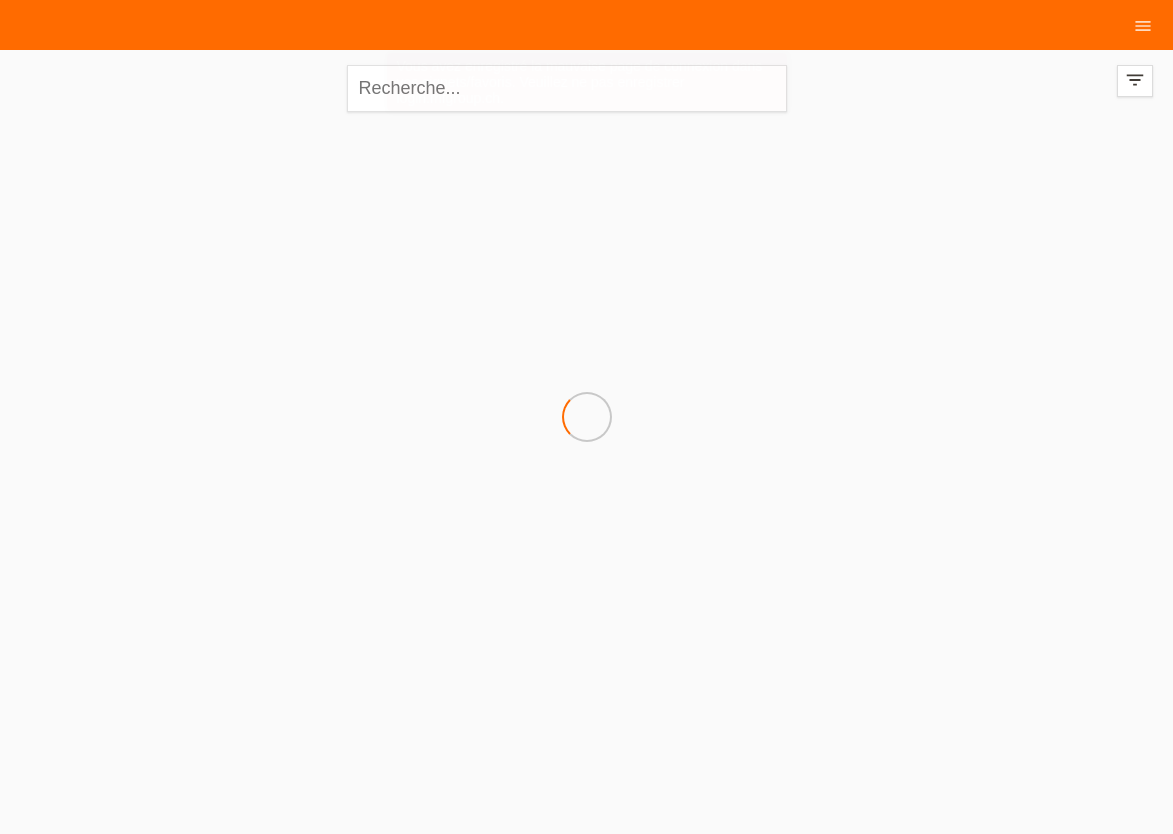 scroll, scrollTop: 0, scrollLeft: 0, axis: both 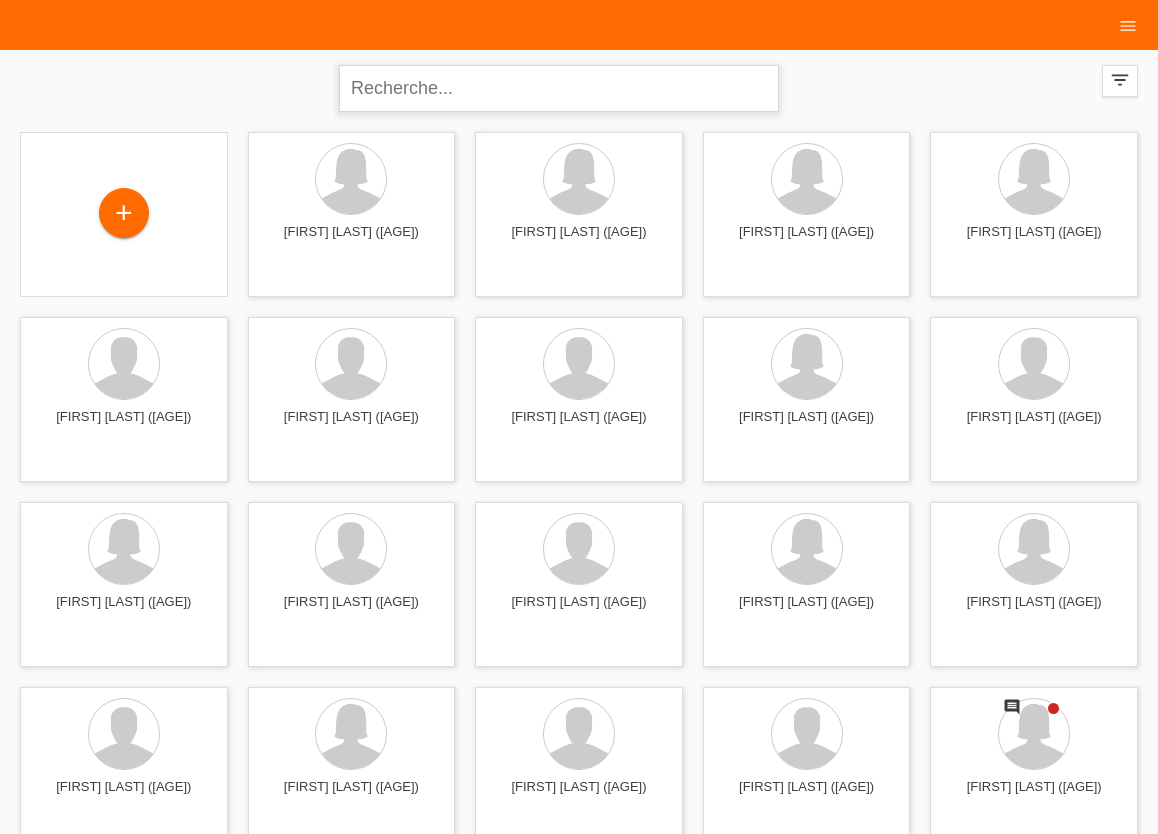 click at bounding box center (559, 88) 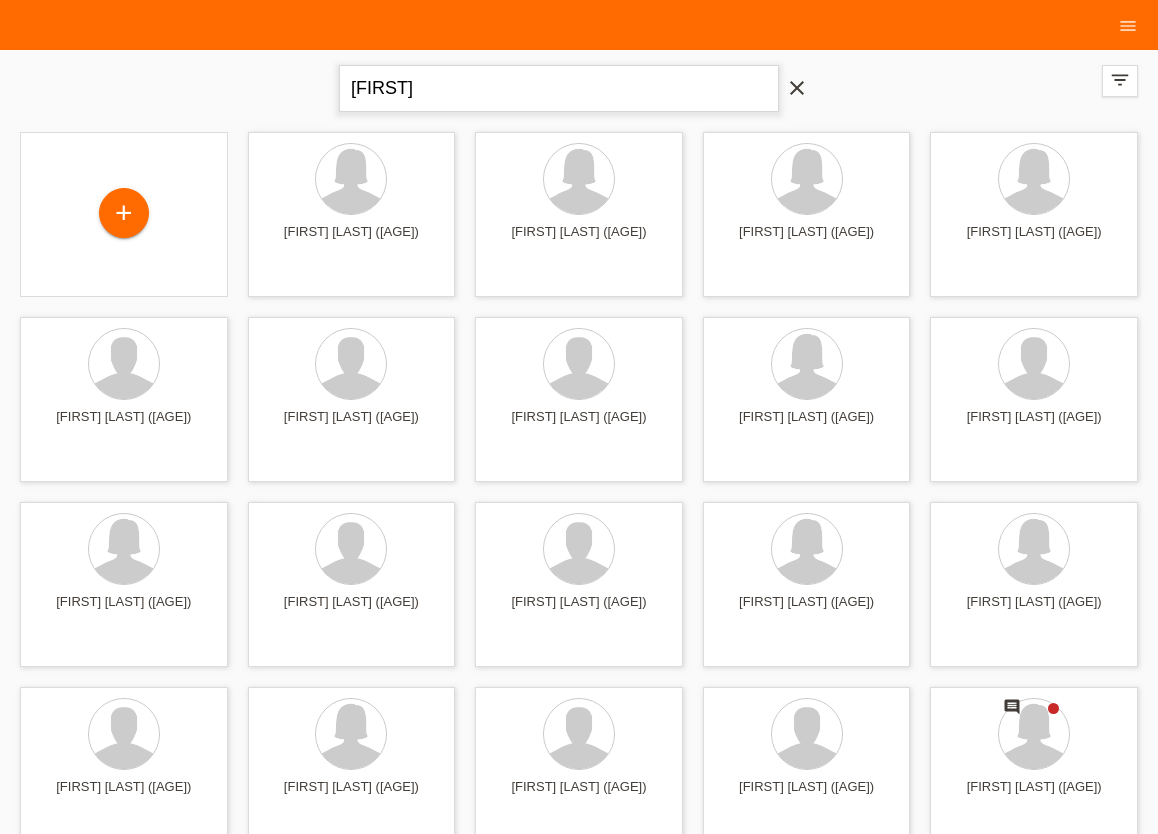 type on "asef" 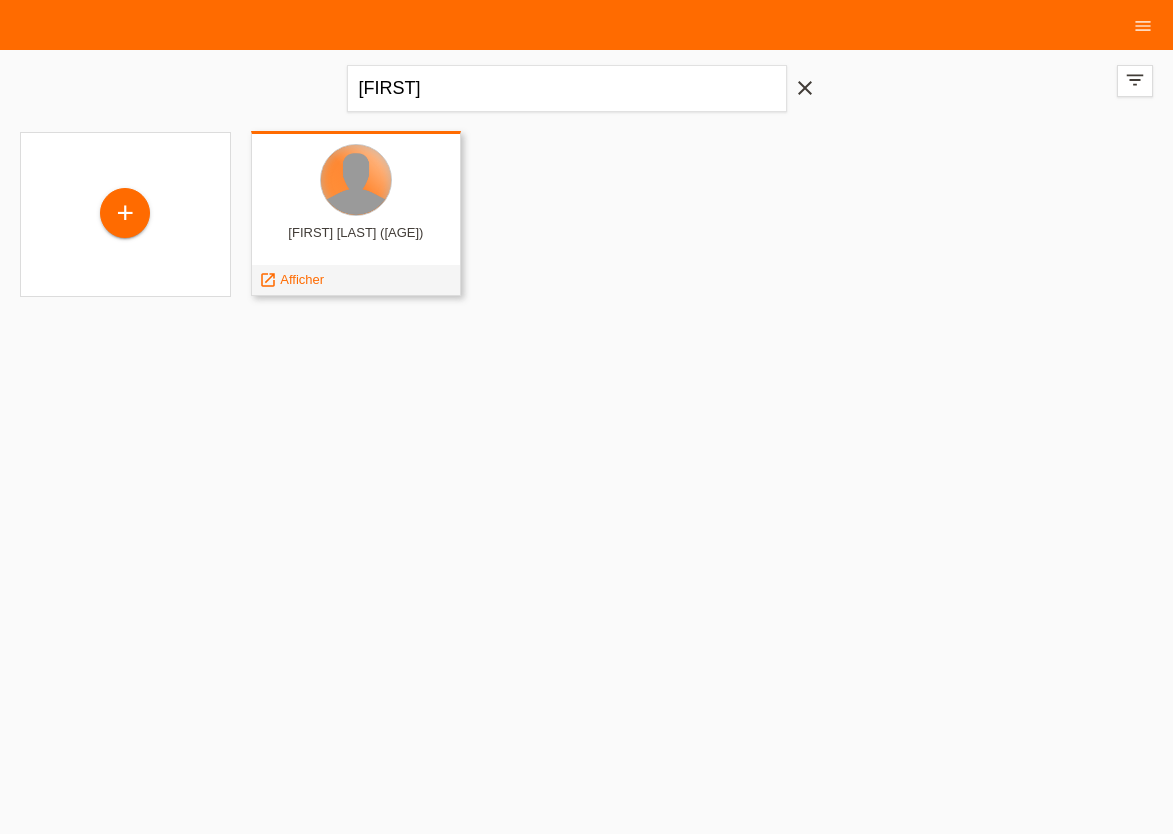 click at bounding box center [356, 180] 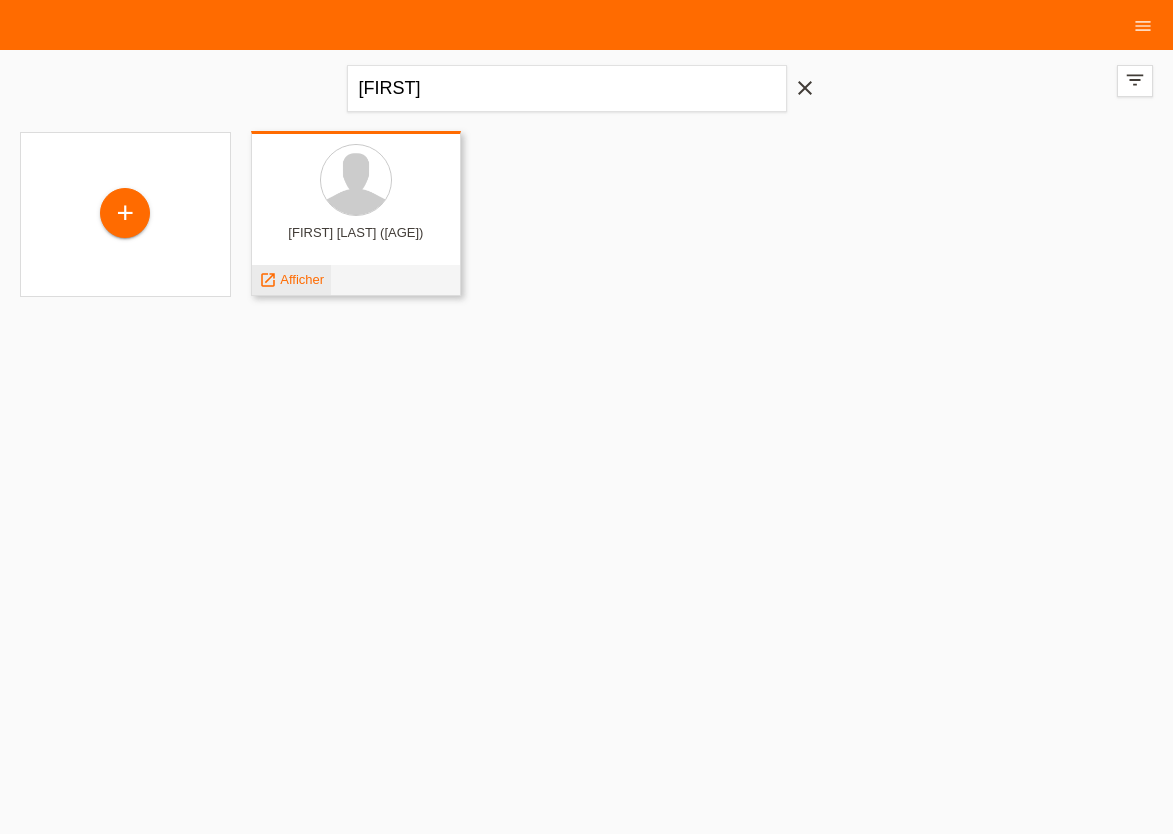 click on "Afficher" at bounding box center [302, 279] 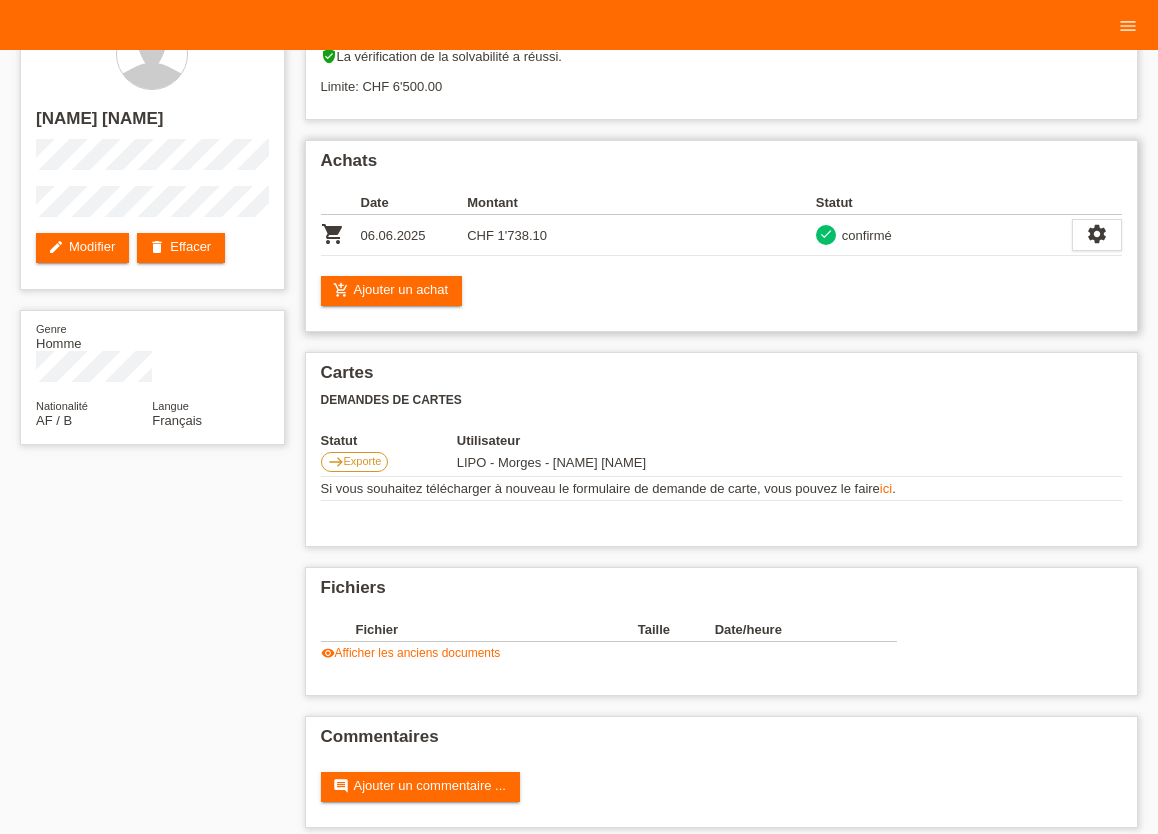 scroll, scrollTop: 74, scrollLeft: 0, axis: vertical 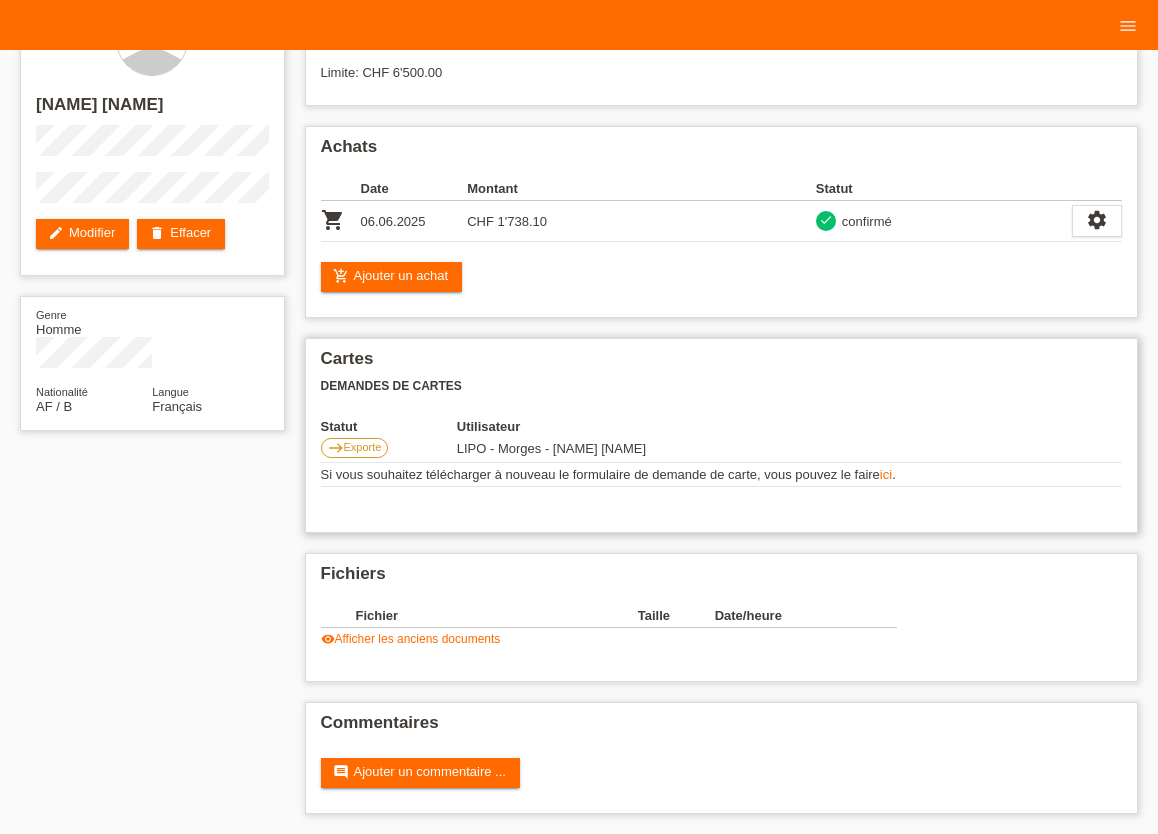 click on "Utilisateur" at bounding box center (617, 426) 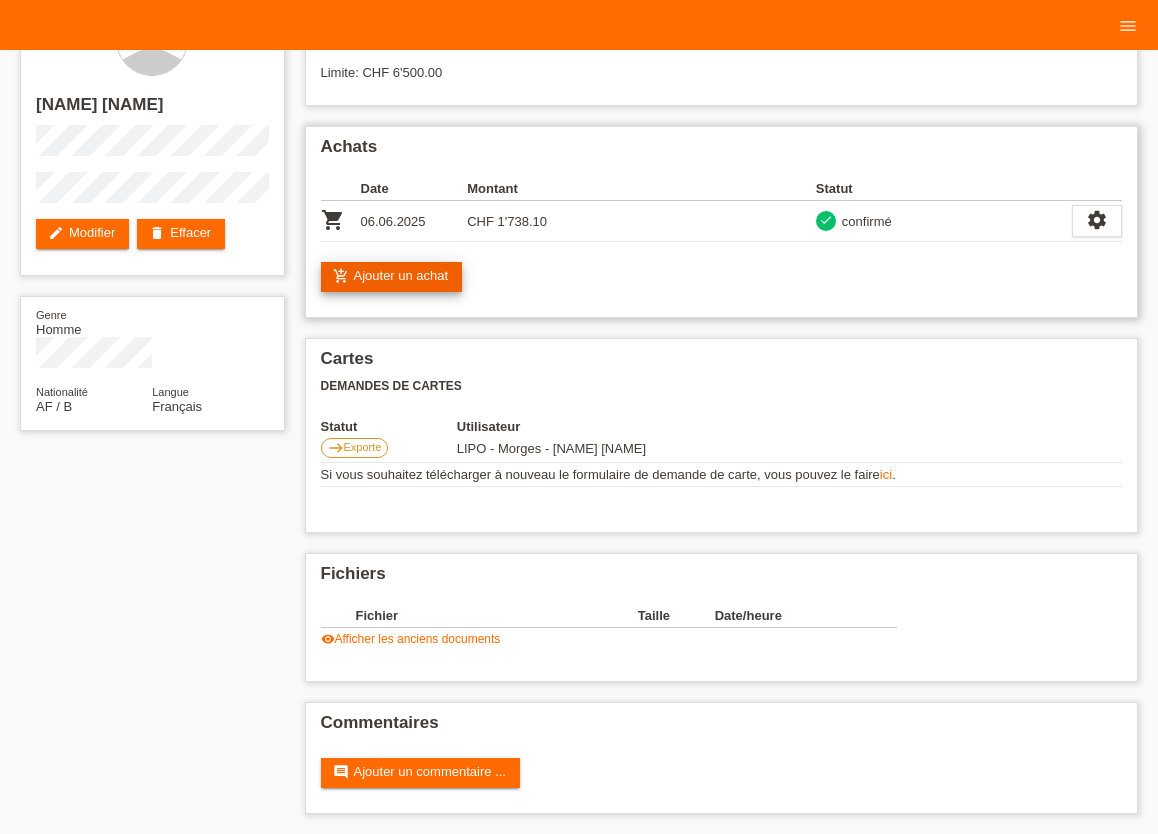click on "add_shopping_cart  Ajouter un achat" at bounding box center (392, 277) 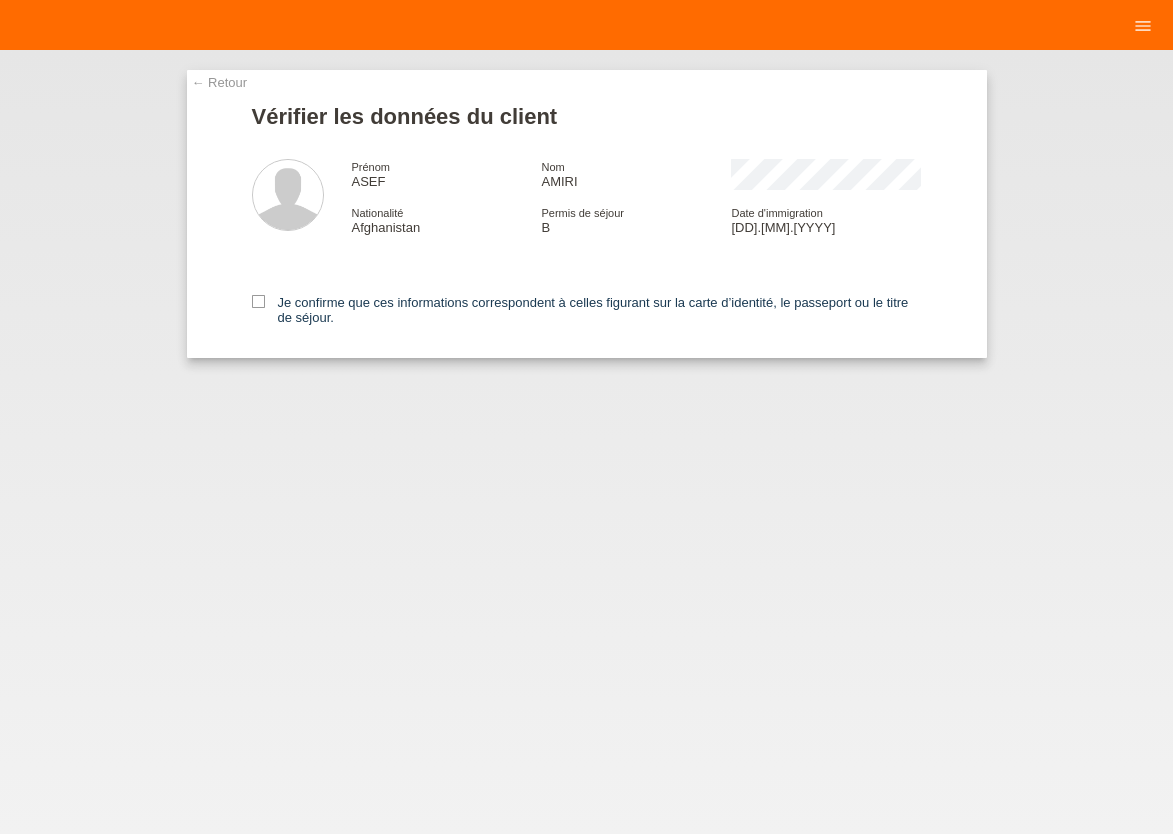 scroll, scrollTop: 0, scrollLeft: 0, axis: both 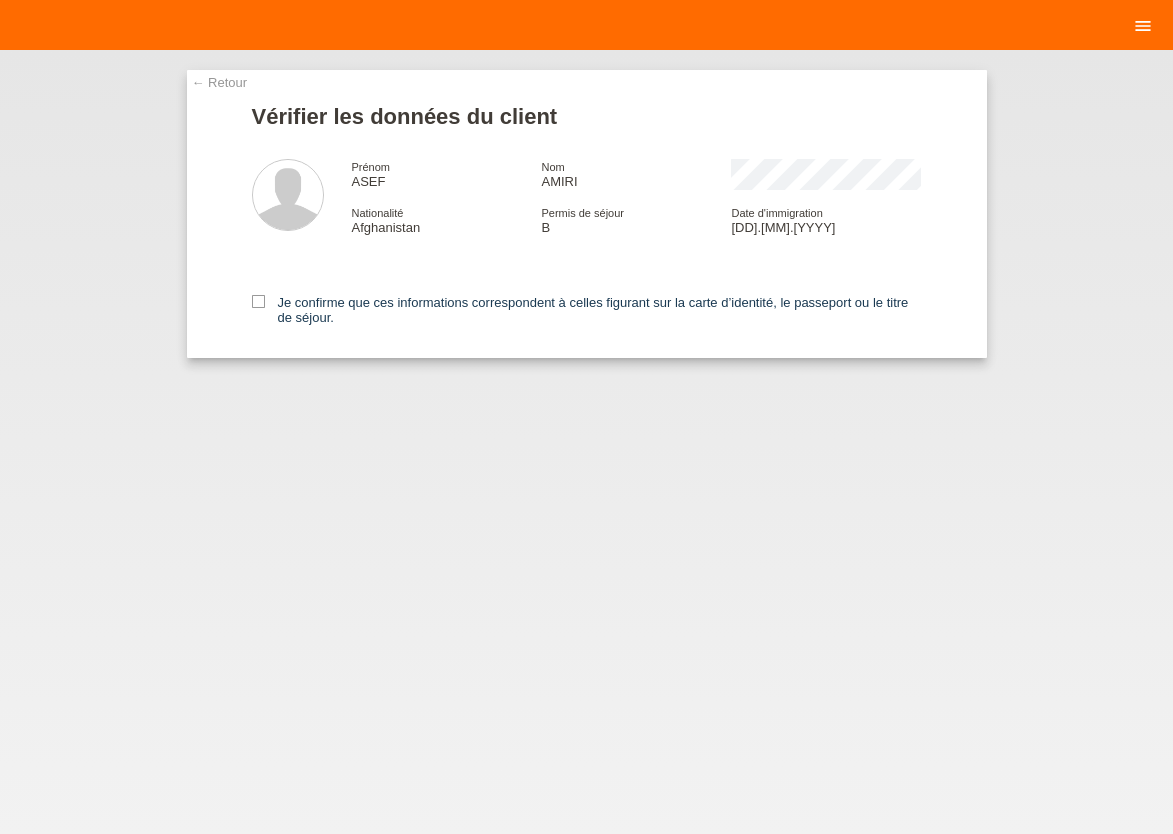 click on "menu" at bounding box center (1143, 26) 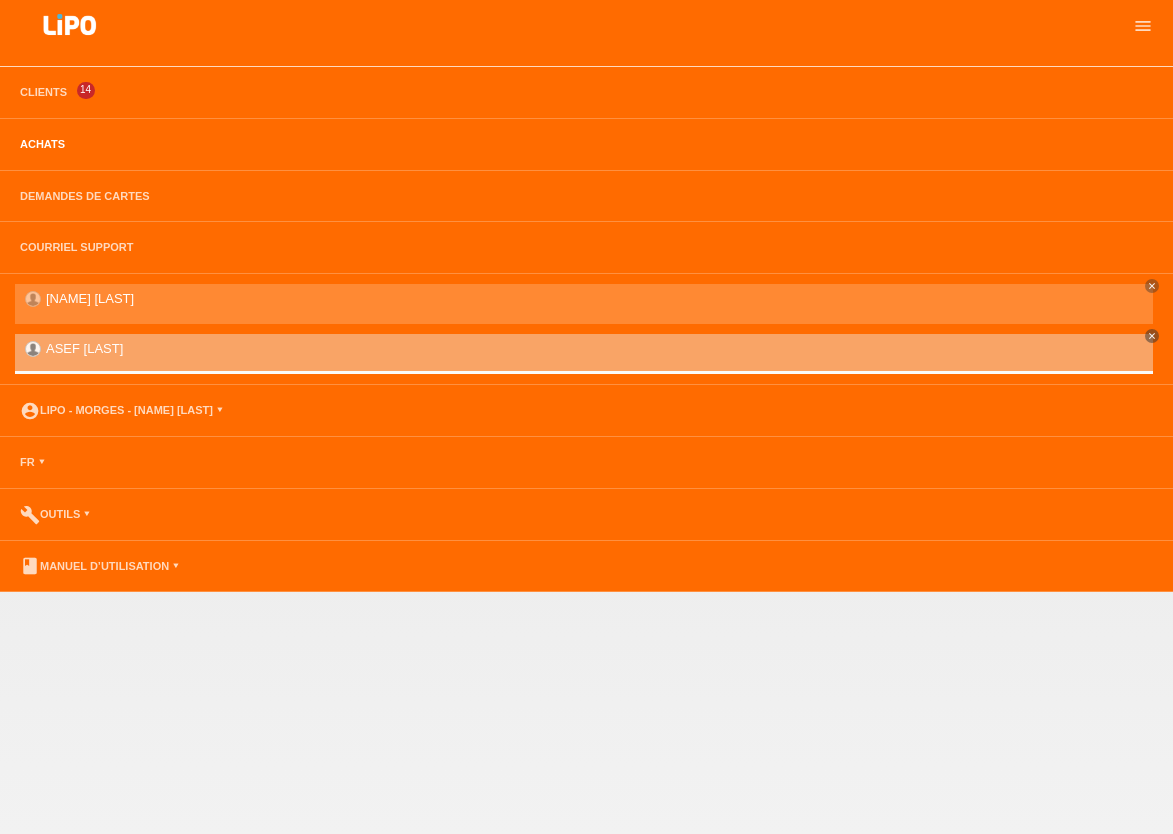 click on "Achats" at bounding box center (42, 144) 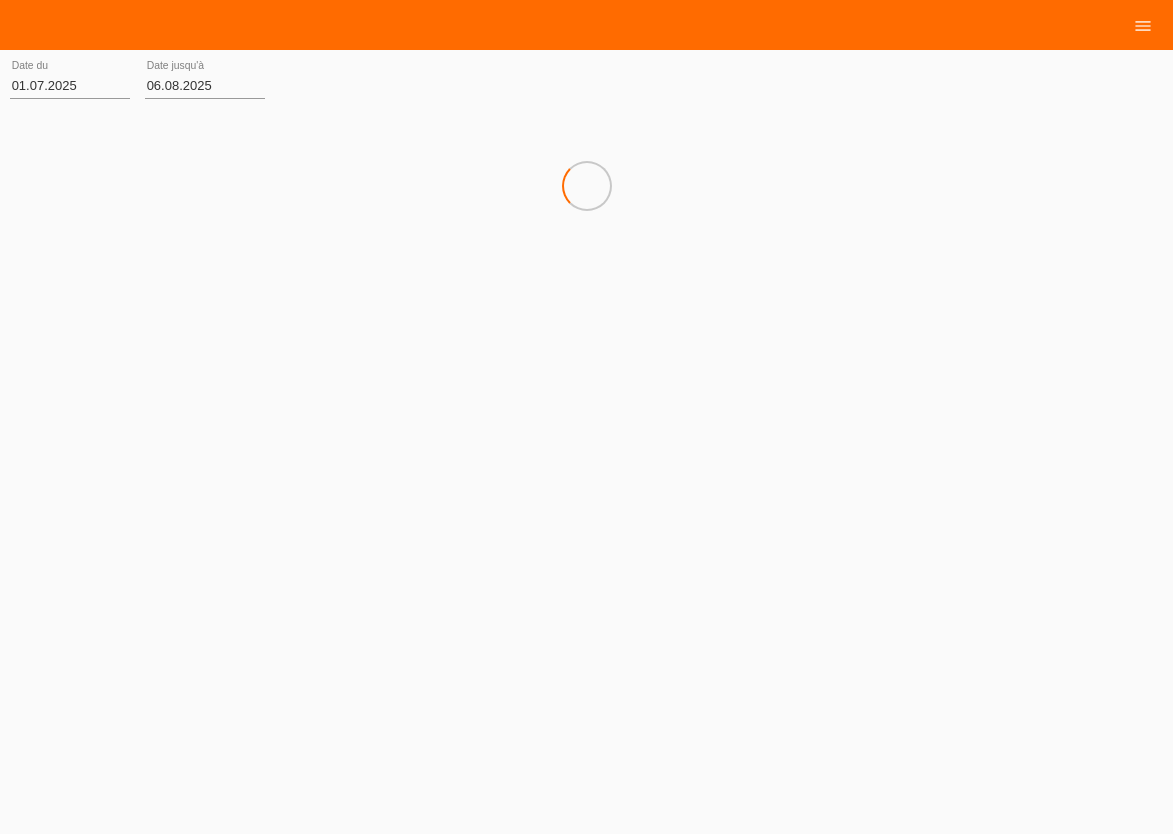 scroll, scrollTop: 0, scrollLeft: 0, axis: both 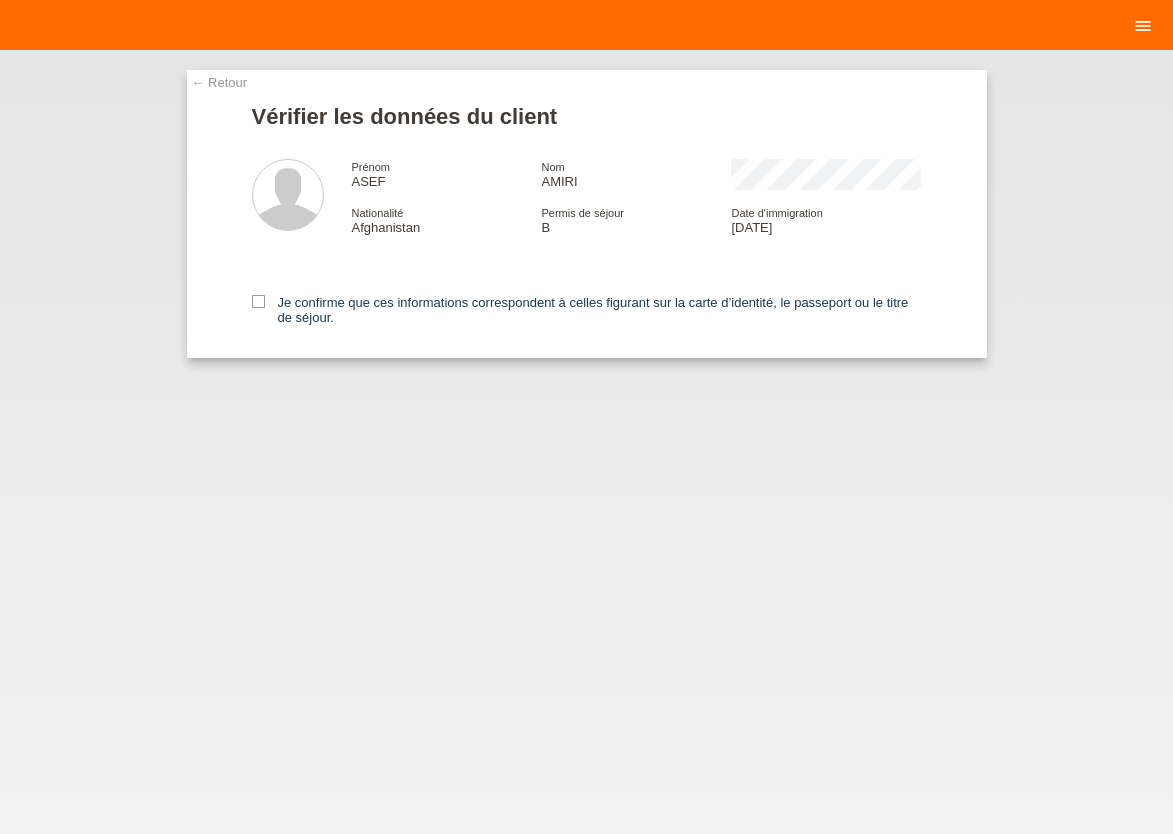 click on "menu" at bounding box center [1143, 26] 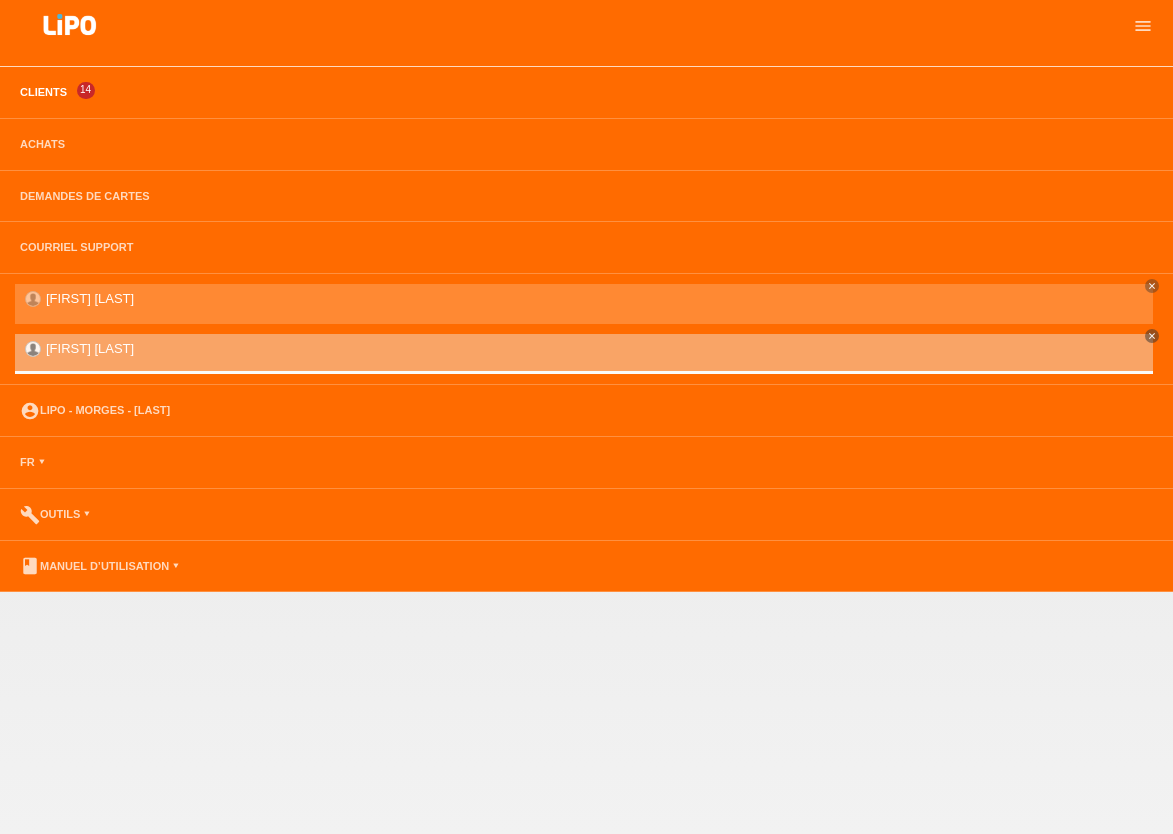 click on "Clients" at bounding box center [43, 92] 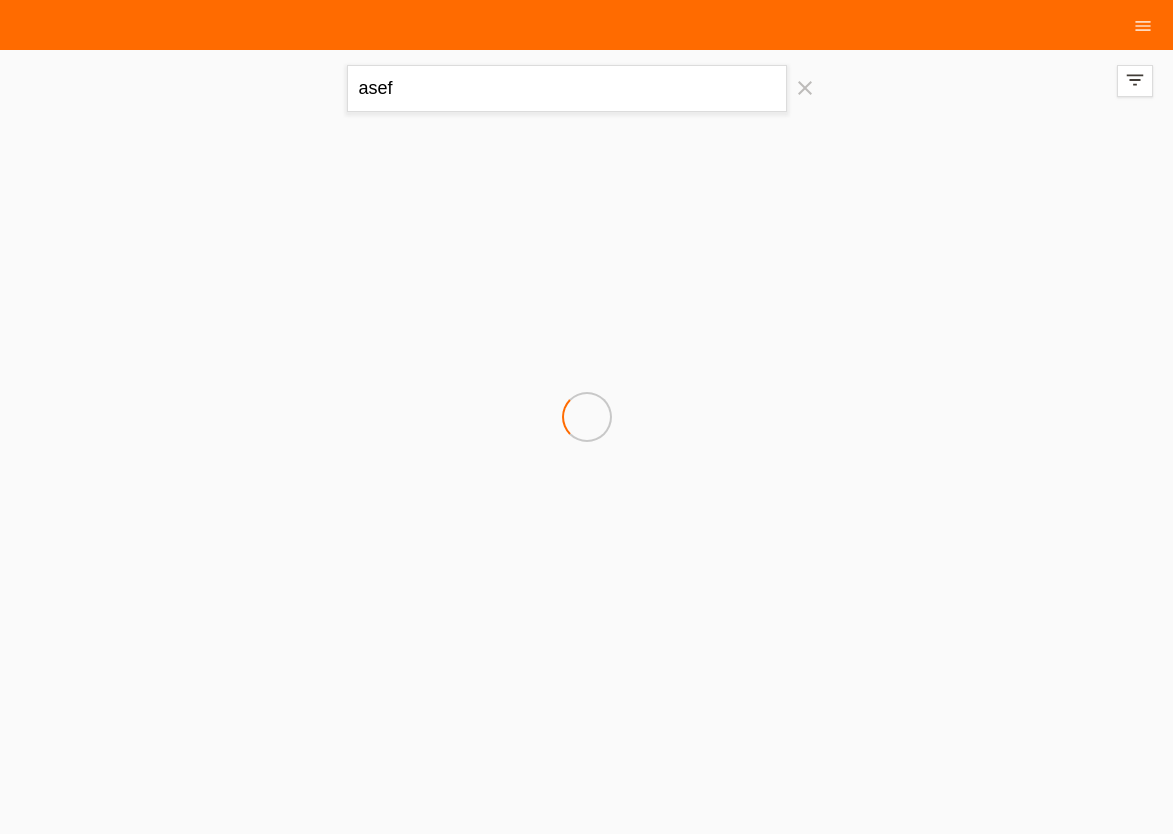 scroll, scrollTop: 0, scrollLeft: 0, axis: both 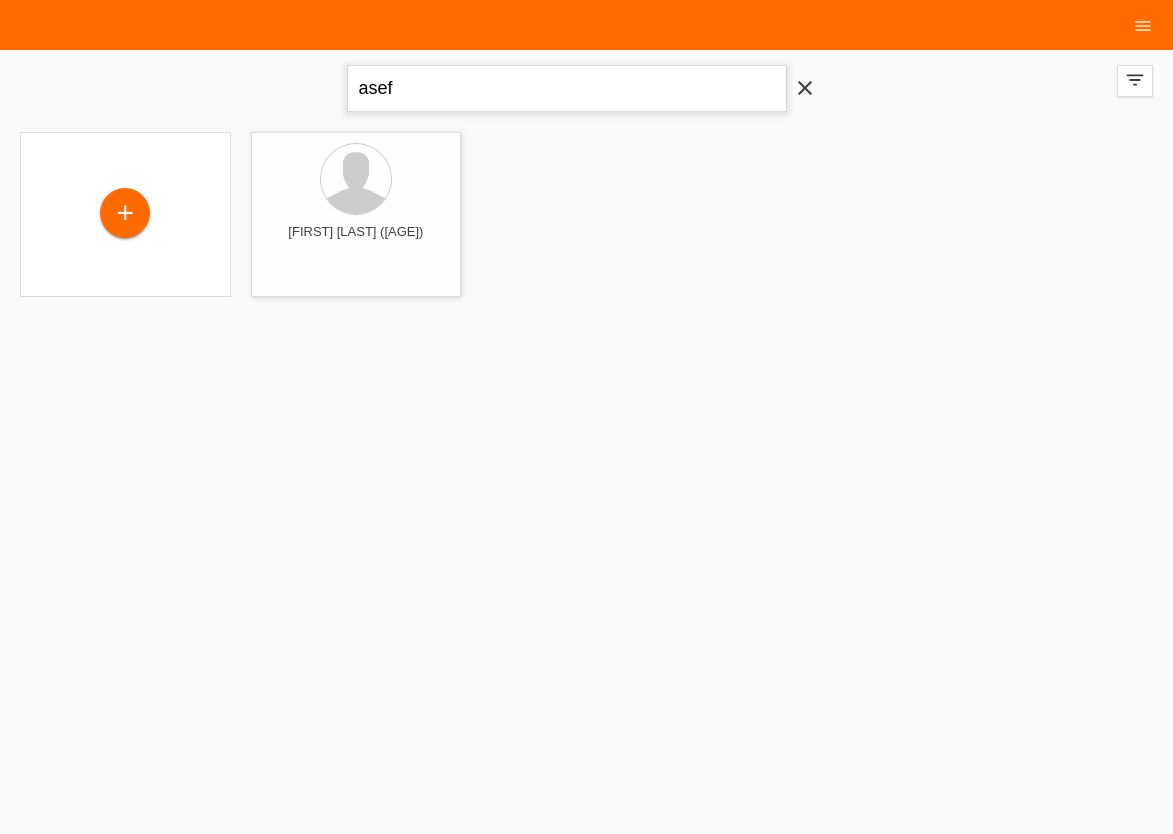 click on "asef" at bounding box center [567, 88] 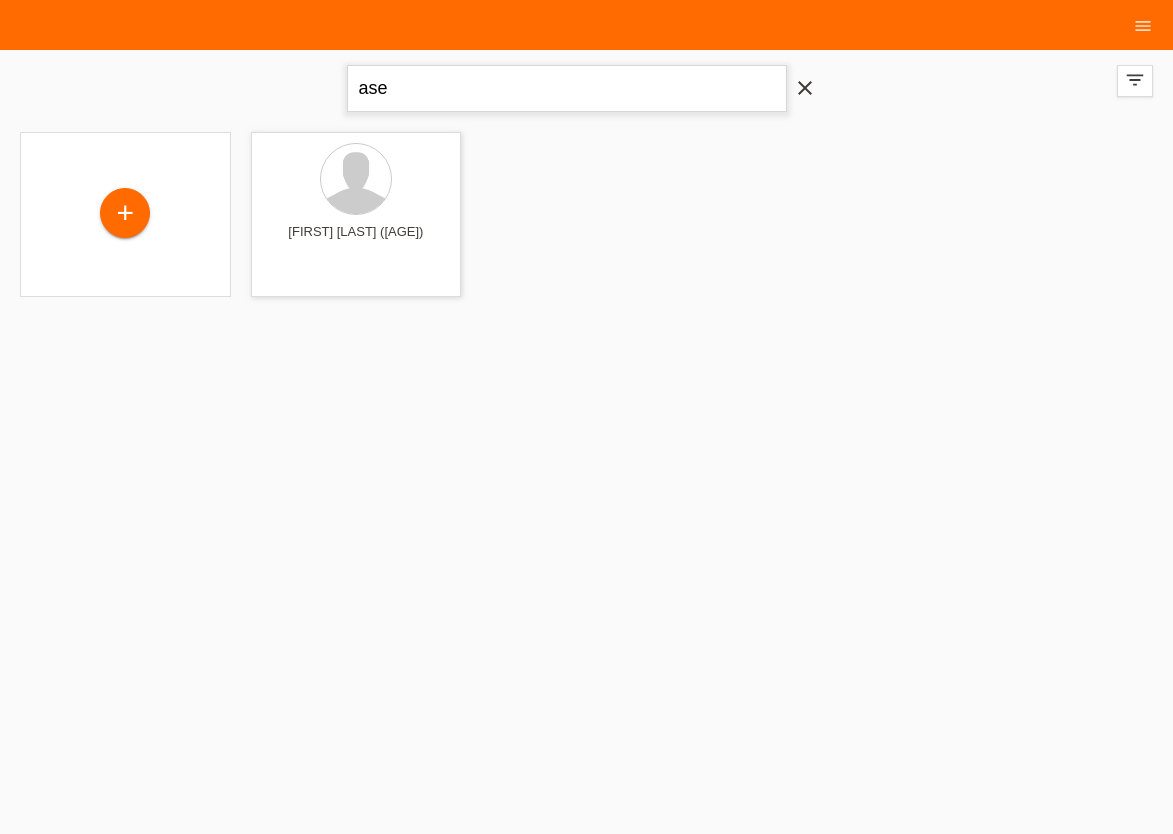 type on "asef" 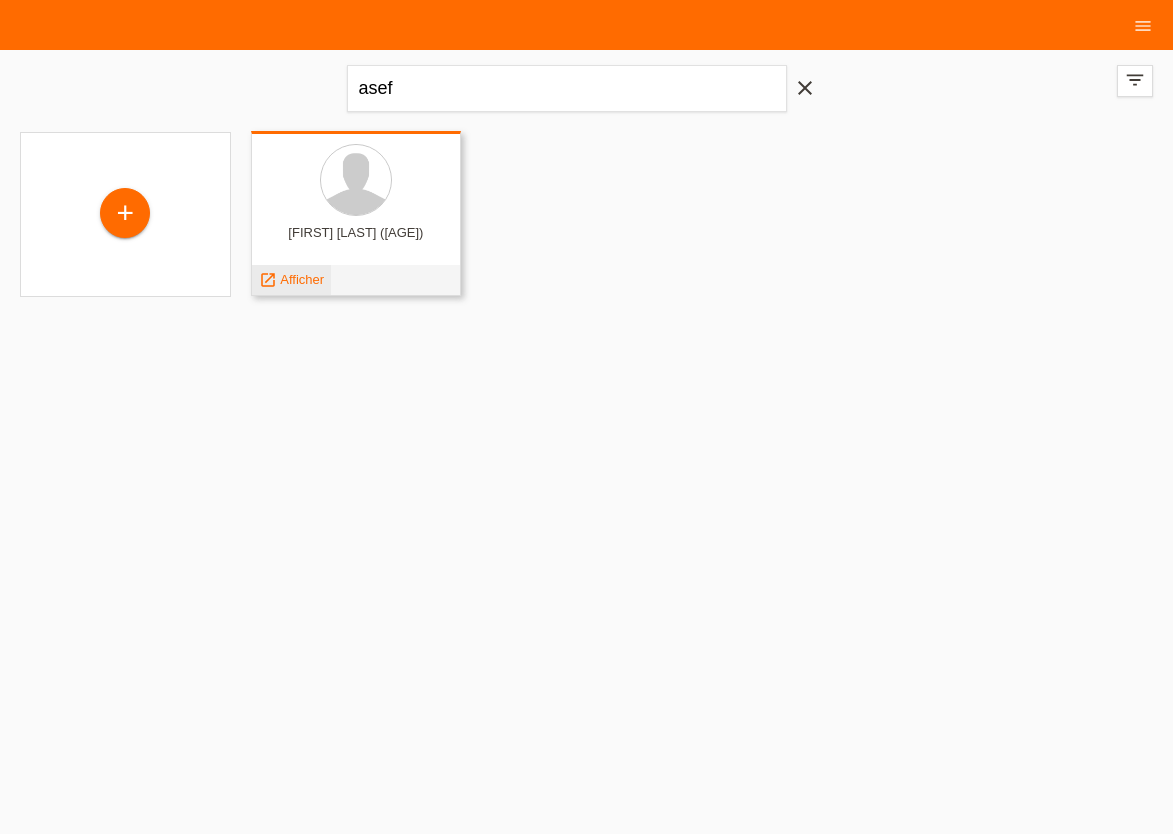 click on "launch   Afficher" at bounding box center (291, 280) 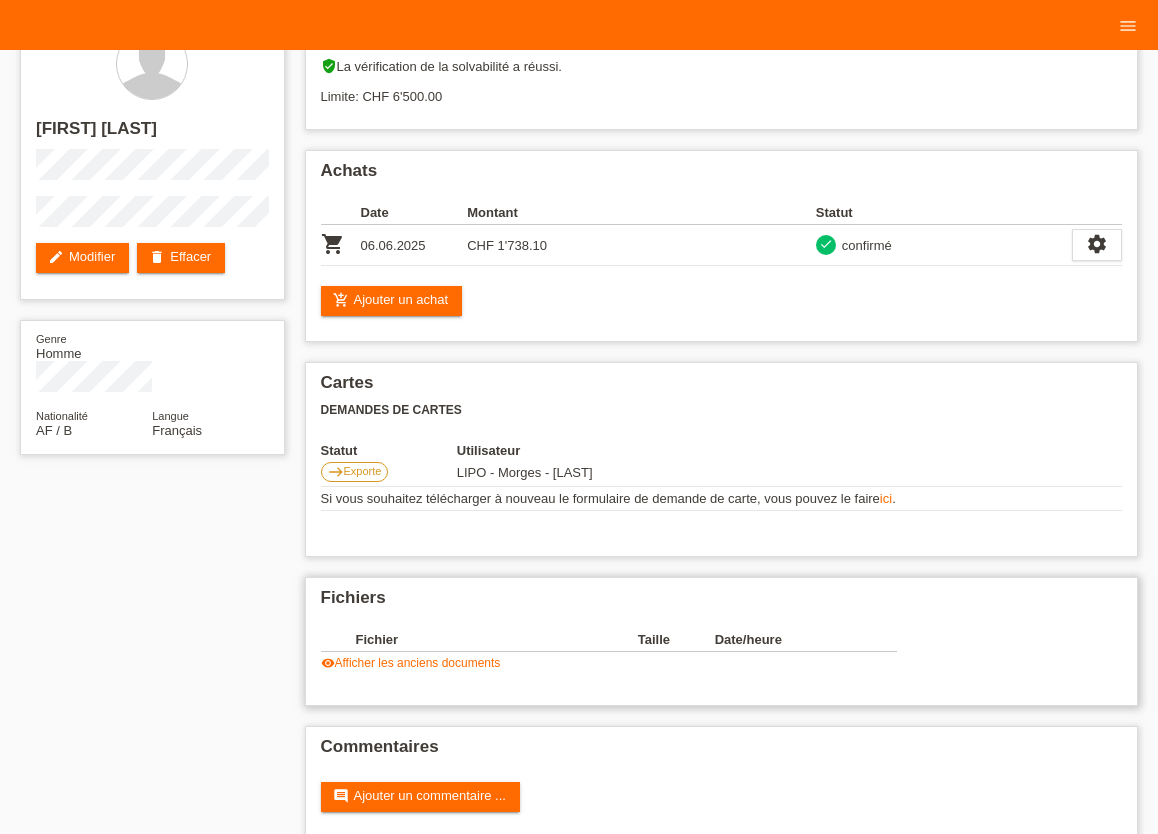 scroll, scrollTop: 74, scrollLeft: 0, axis: vertical 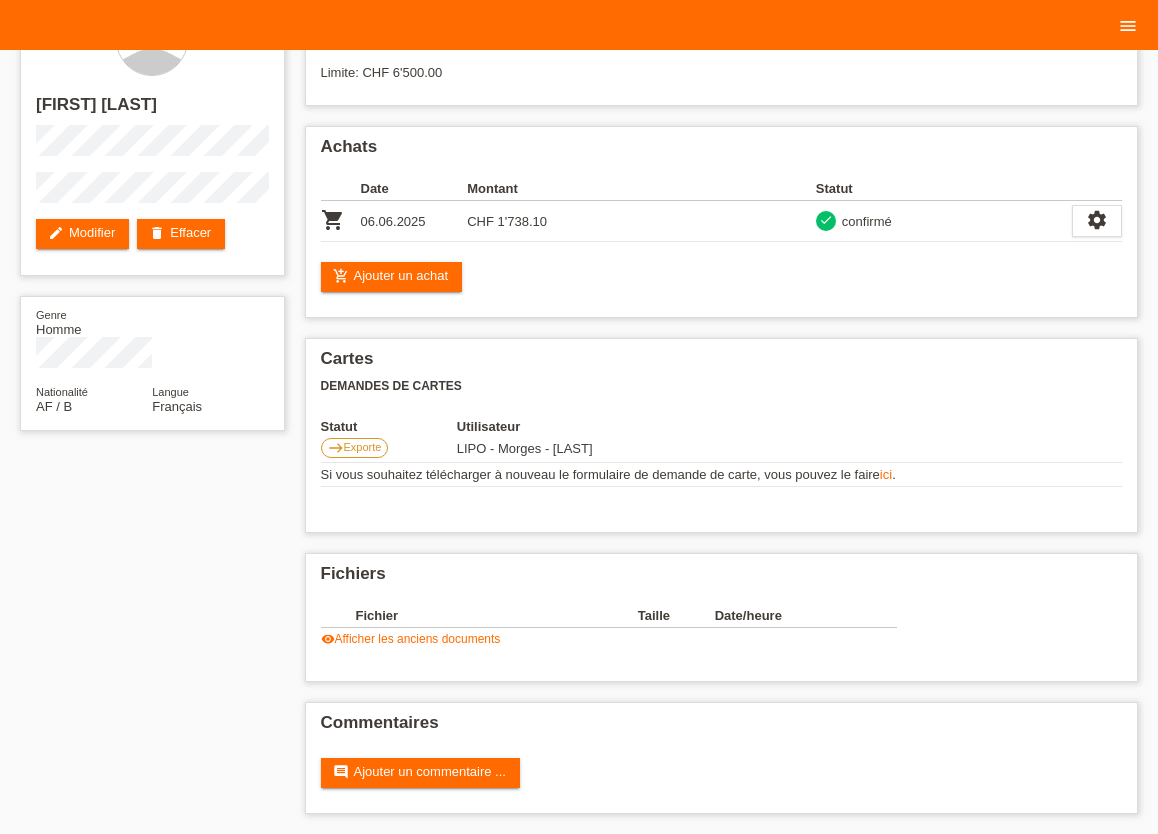click on "menu" at bounding box center (1128, 26) 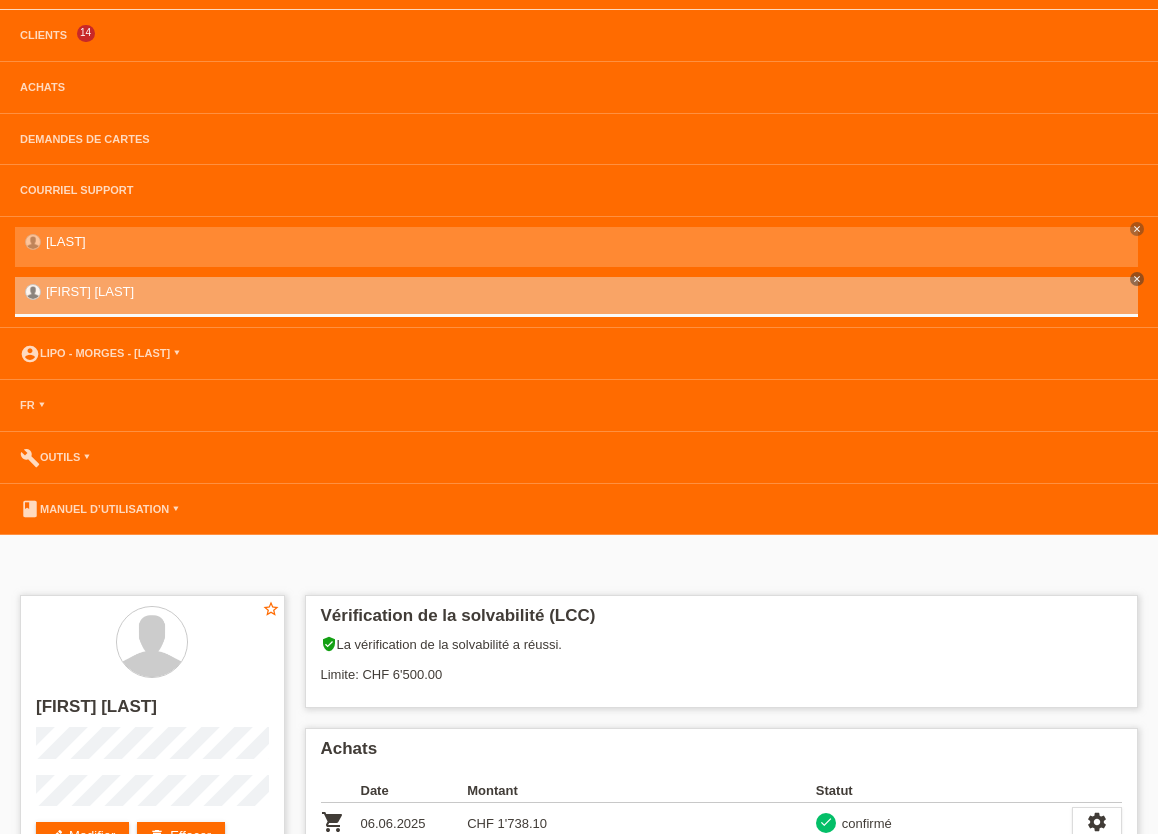 scroll, scrollTop: 0, scrollLeft: 0, axis: both 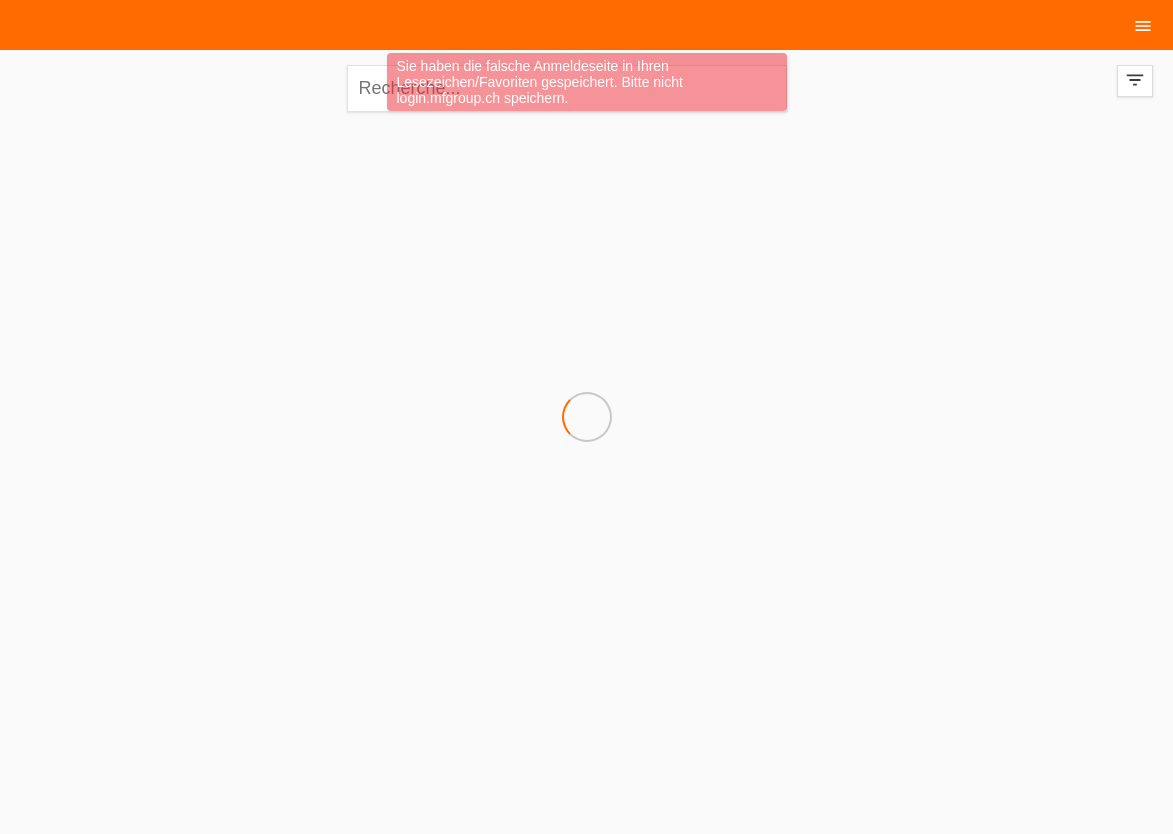 click on "menu" at bounding box center [1143, 26] 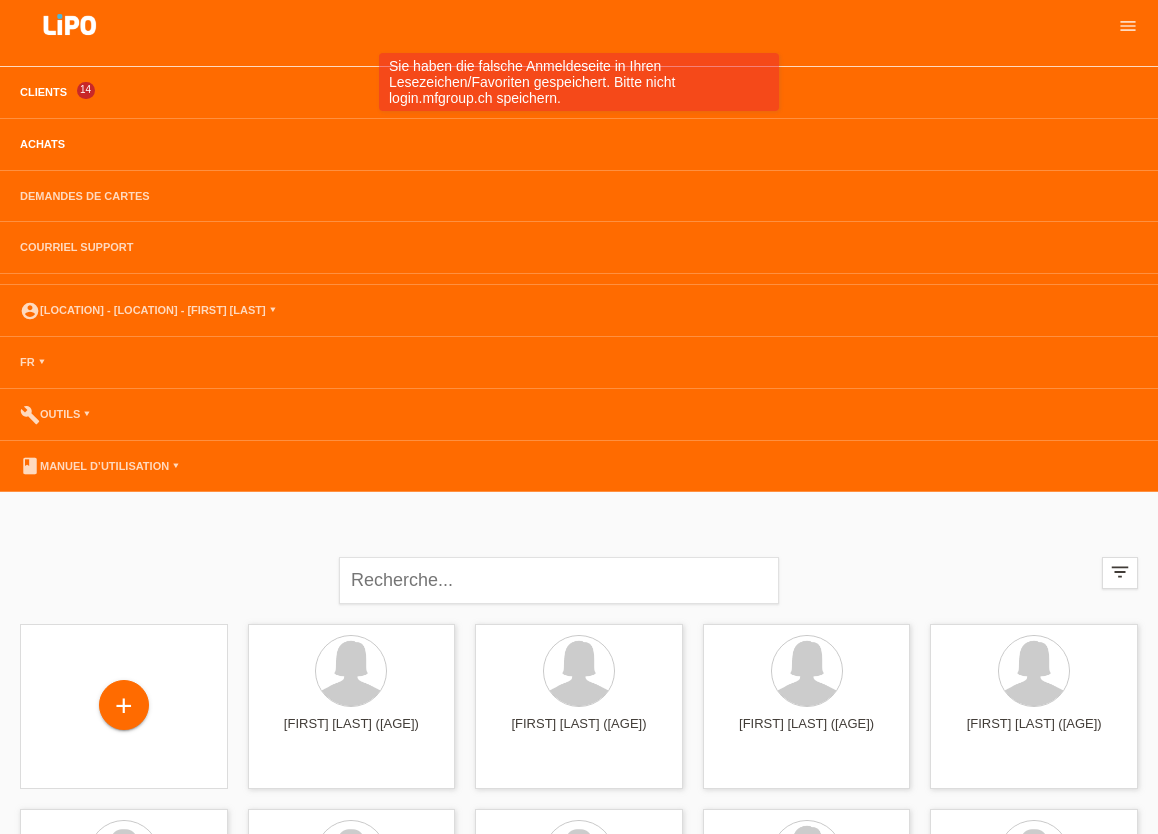 click on "Achats" at bounding box center (42, 144) 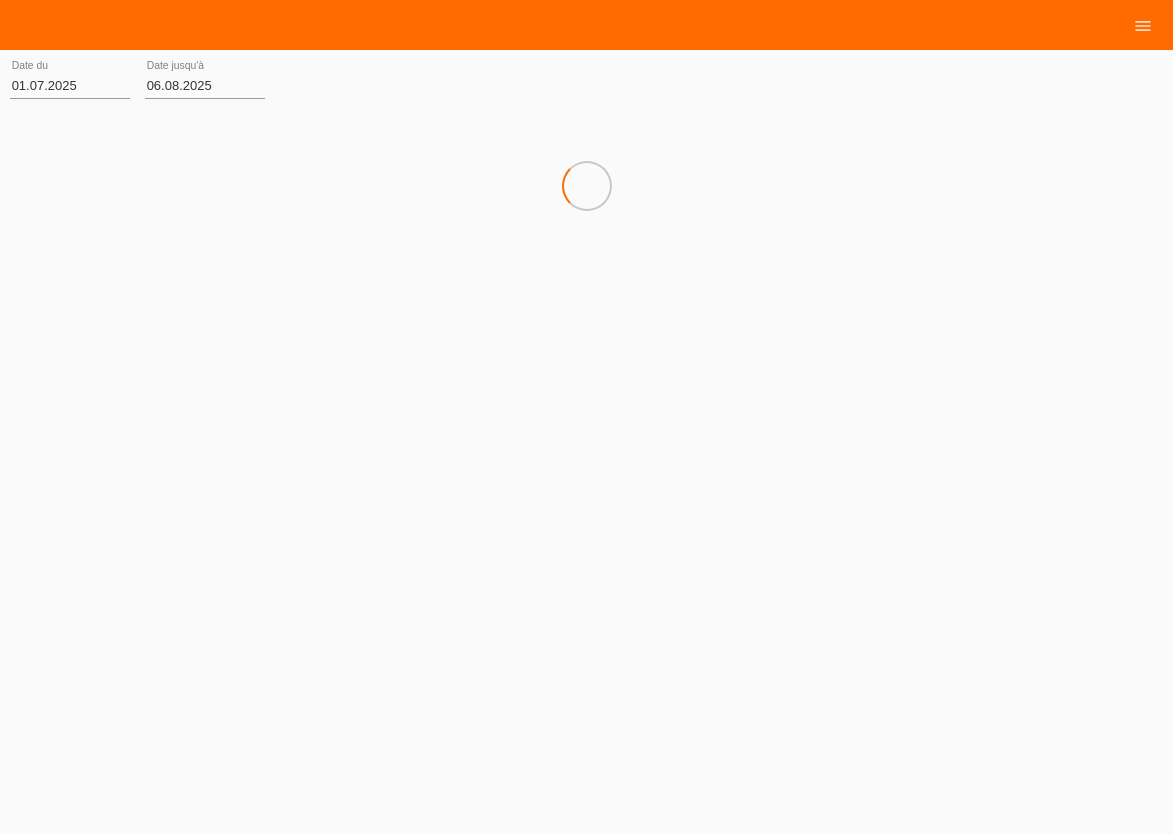 scroll, scrollTop: 0, scrollLeft: 0, axis: both 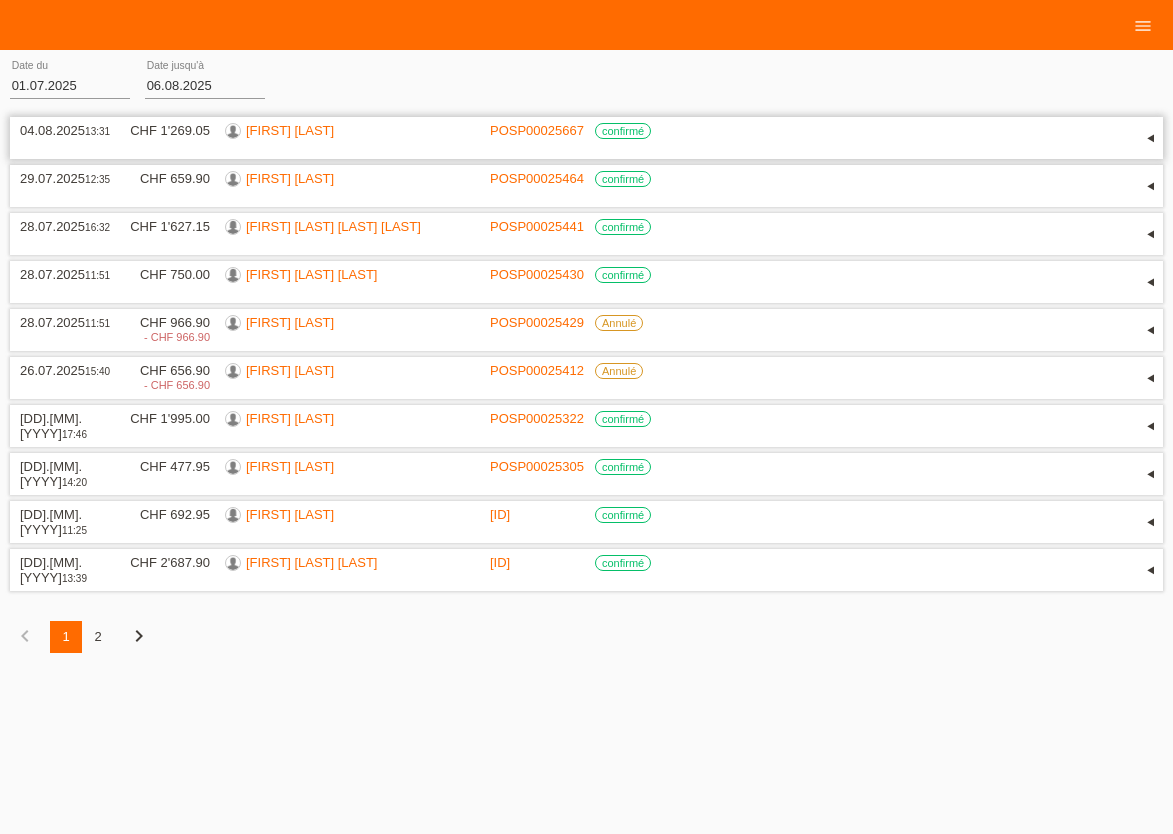 click on "[FIRST] [LAST]" at bounding box center (290, 130) 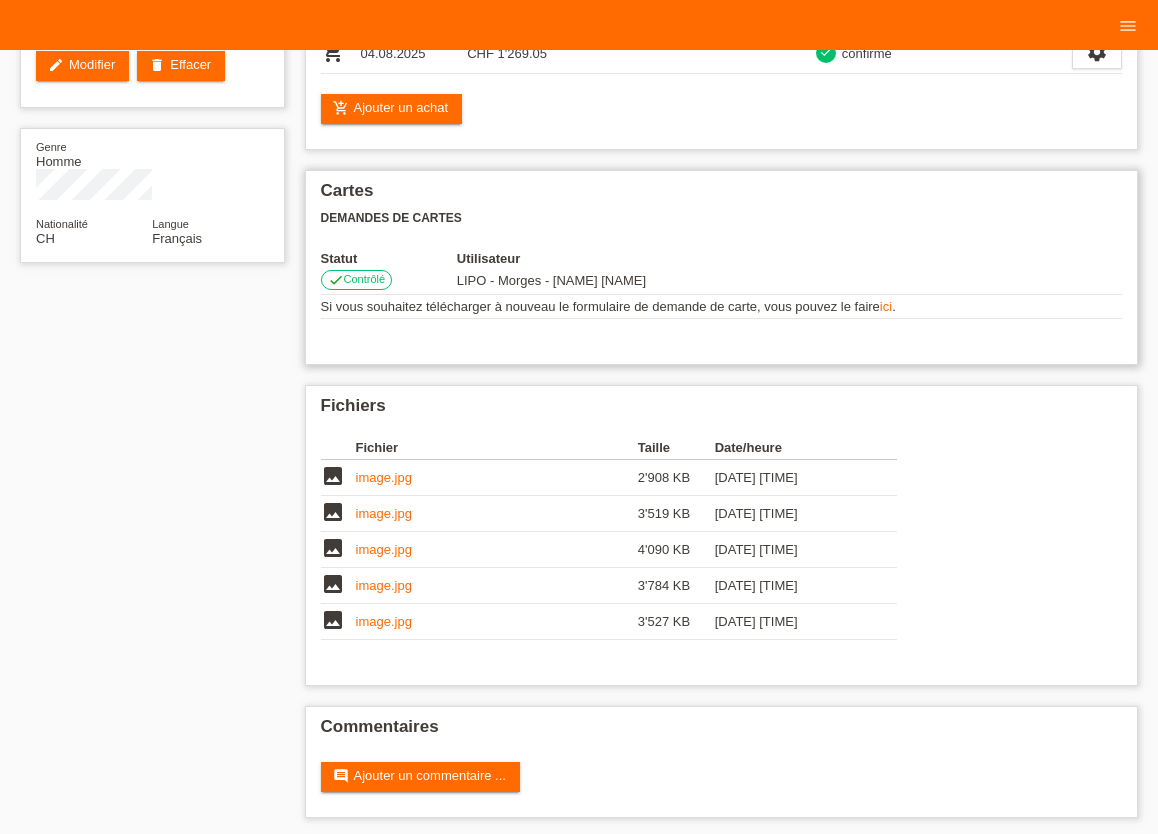 scroll, scrollTop: 246, scrollLeft: 0, axis: vertical 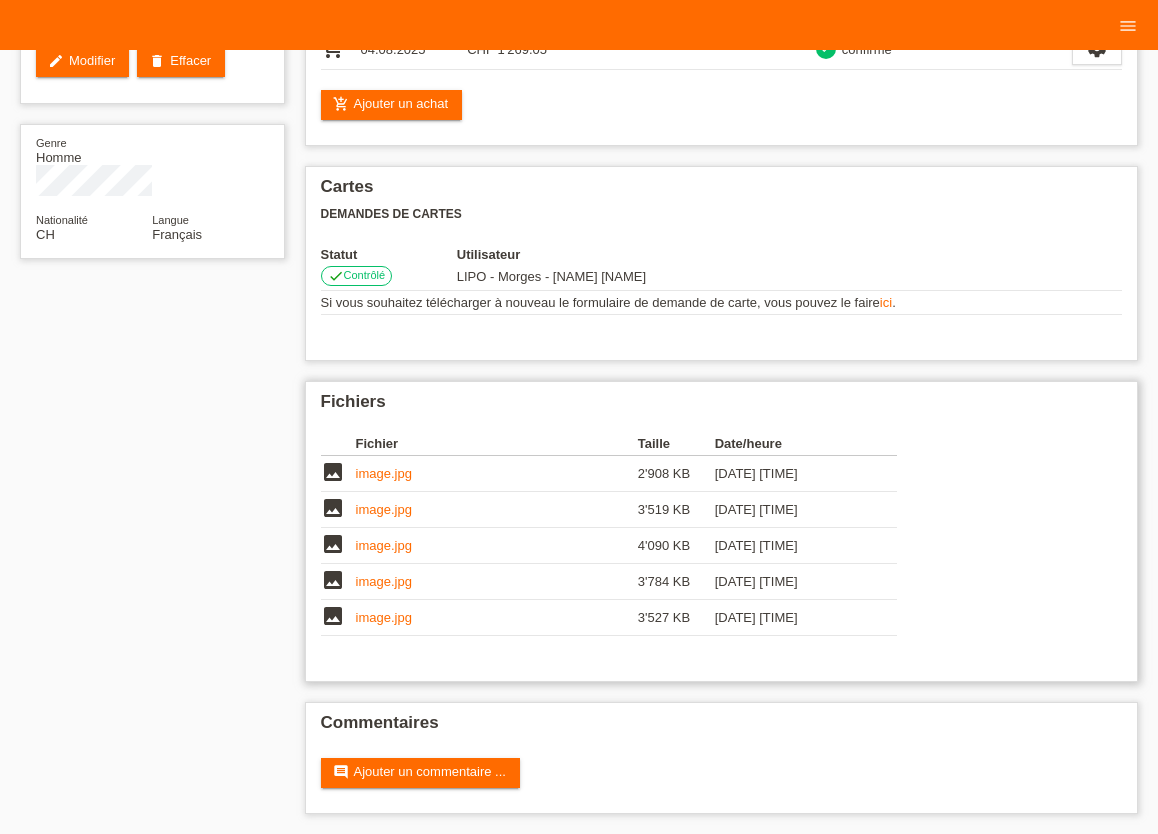 click on "image.jpg" at bounding box center (384, 473) 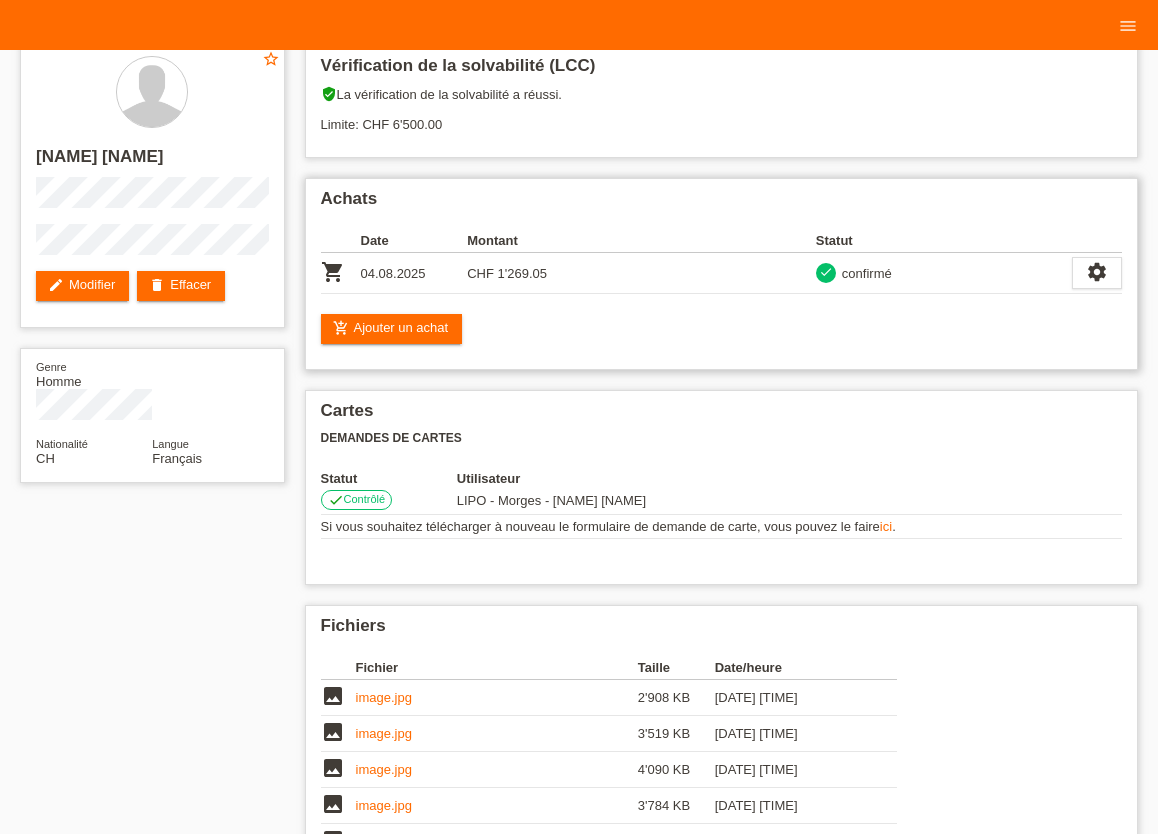 scroll, scrollTop: 0, scrollLeft: 0, axis: both 